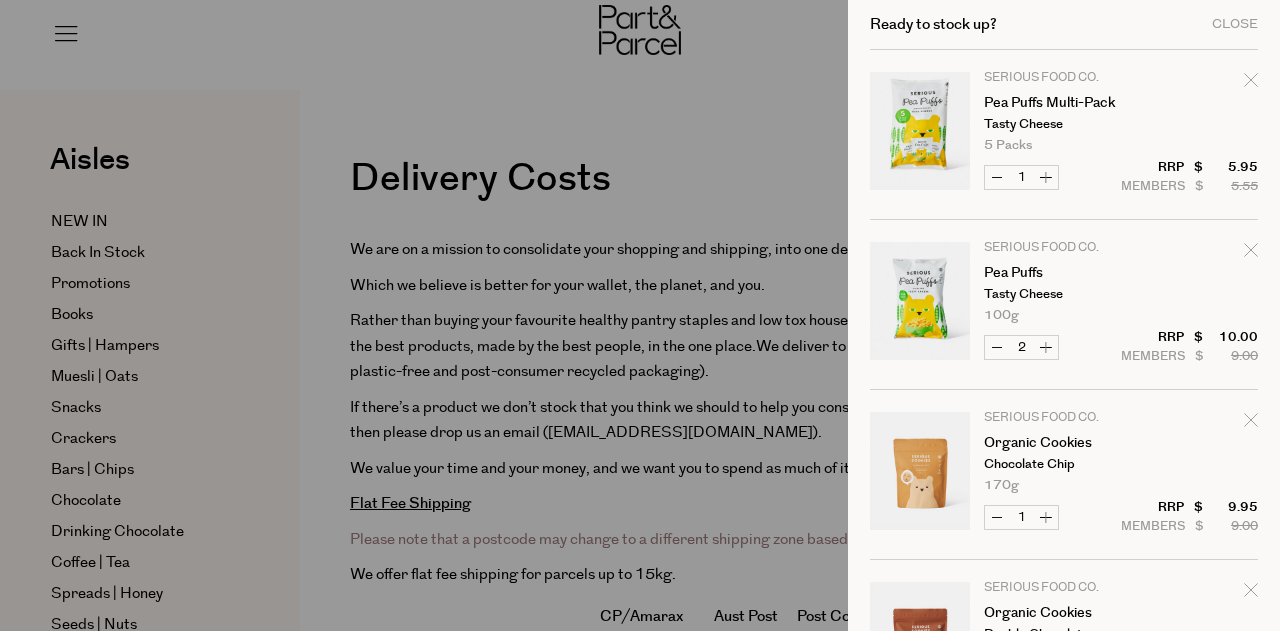scroll, scrollTop: 0, scrollLeft: 0, axis: both 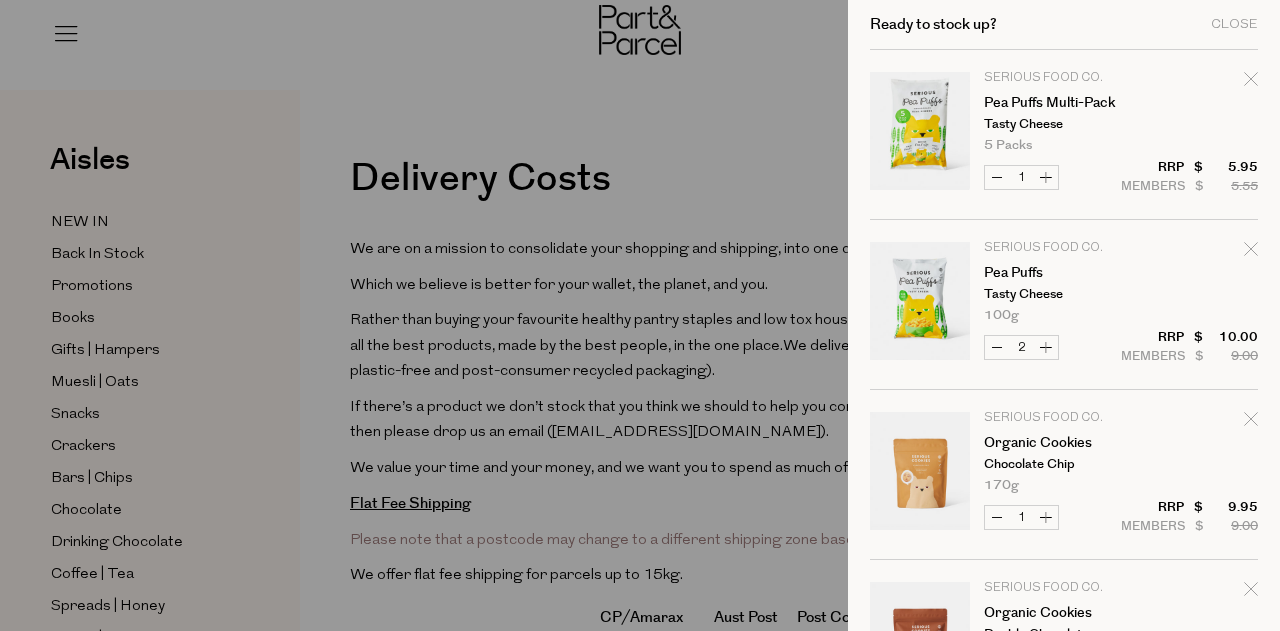 click 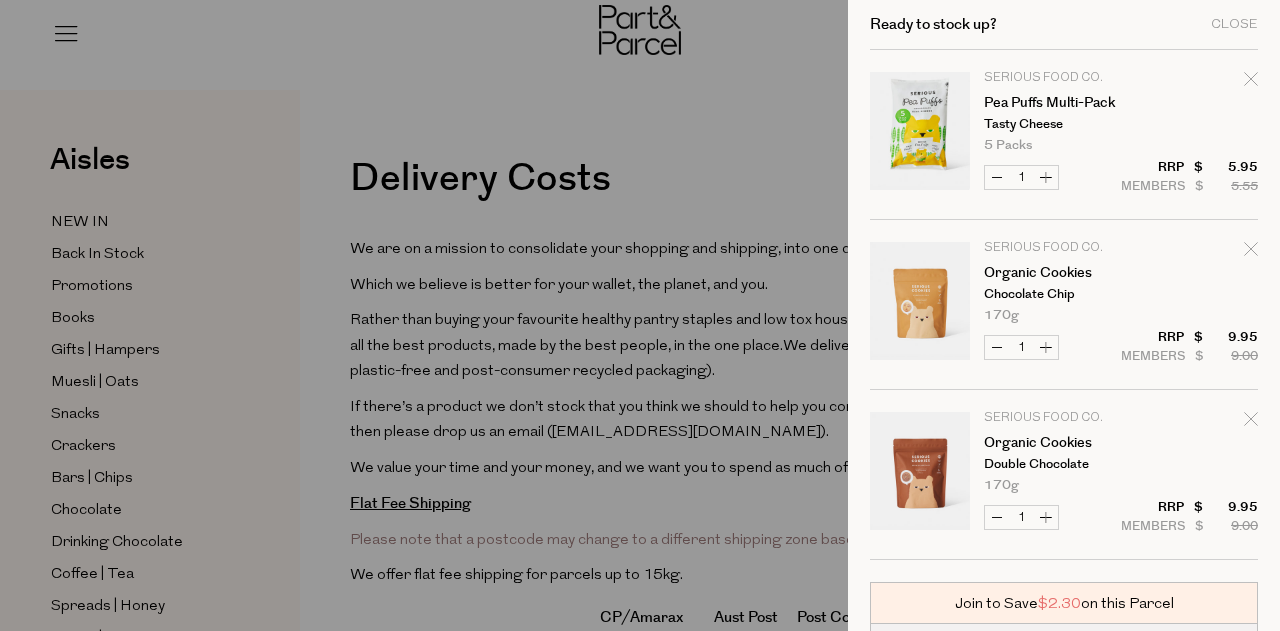 click on "Increase Pea Puffs Multi-Pack" at bounding box center [1046, 177] 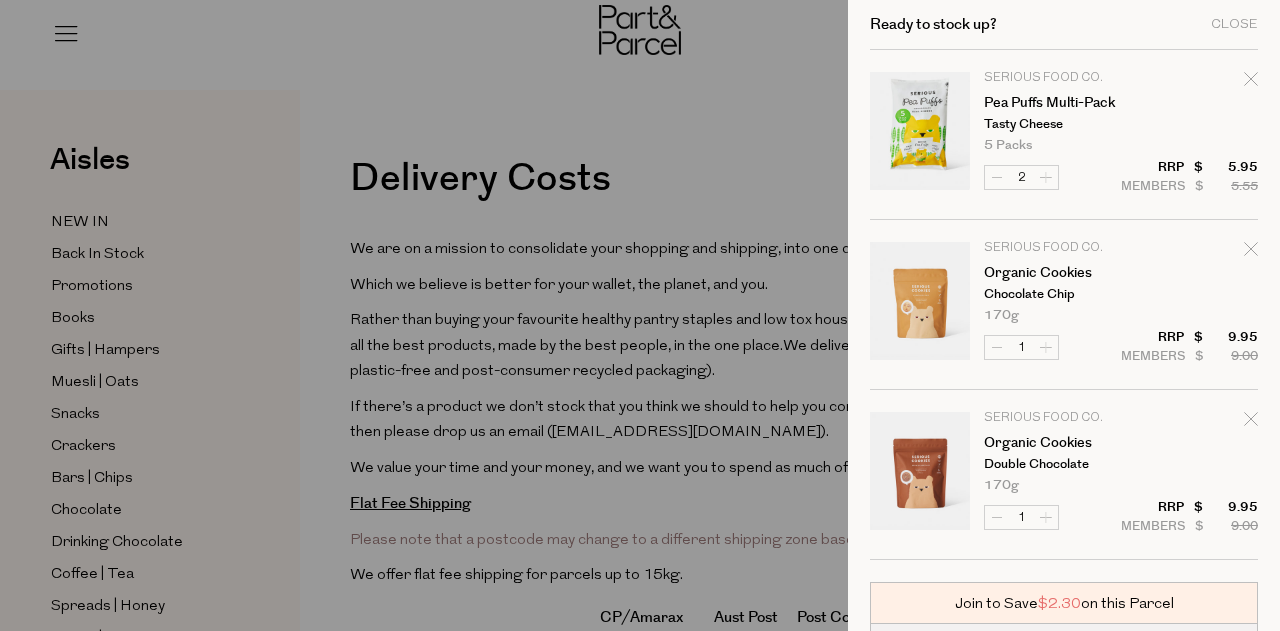 click at bounding box center (640, 315) 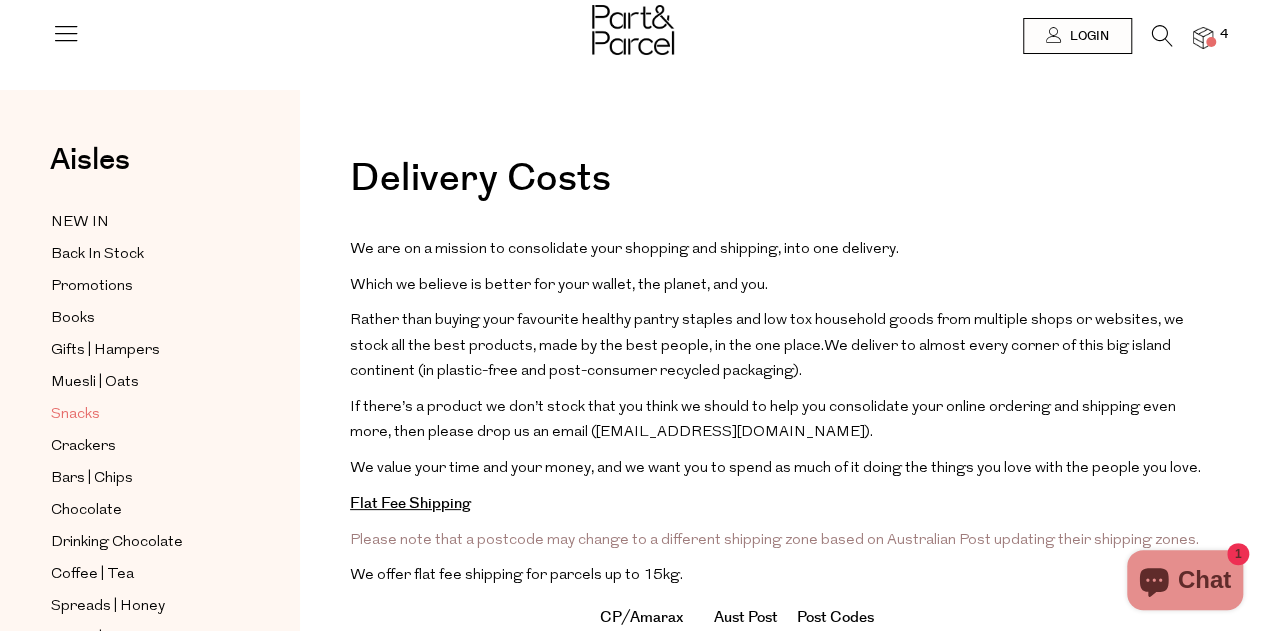 scroll, scrollTop: 546, scrollLeft: 0, axis: vertical 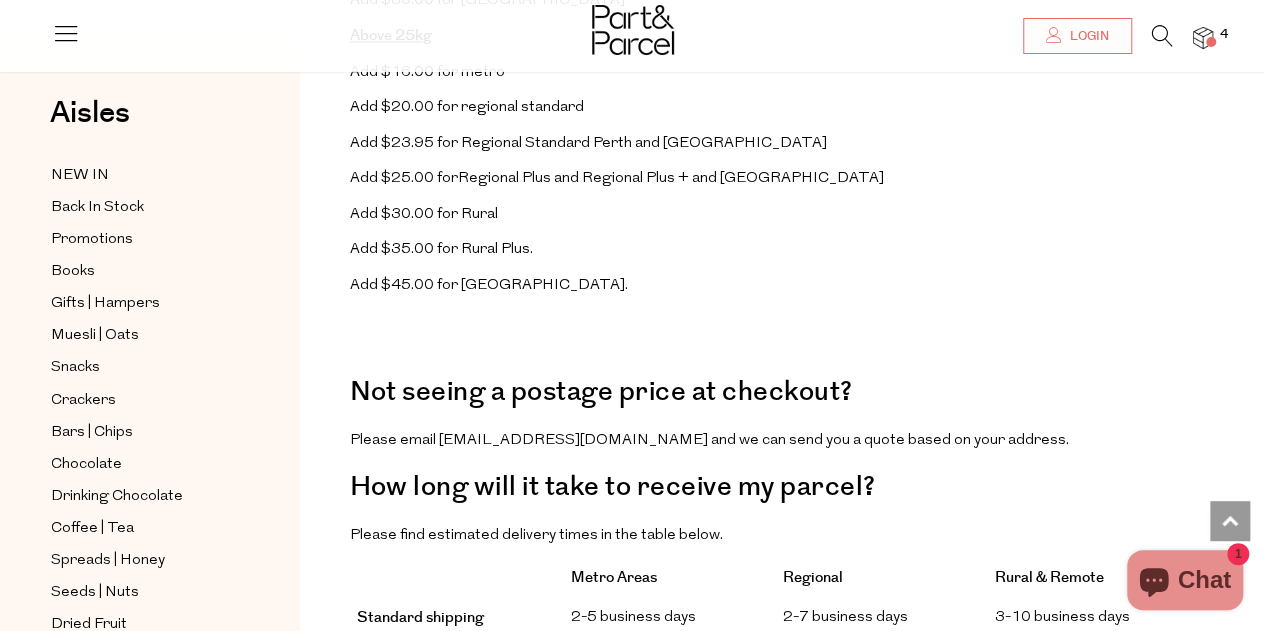 click at bounding box center (66, 33) 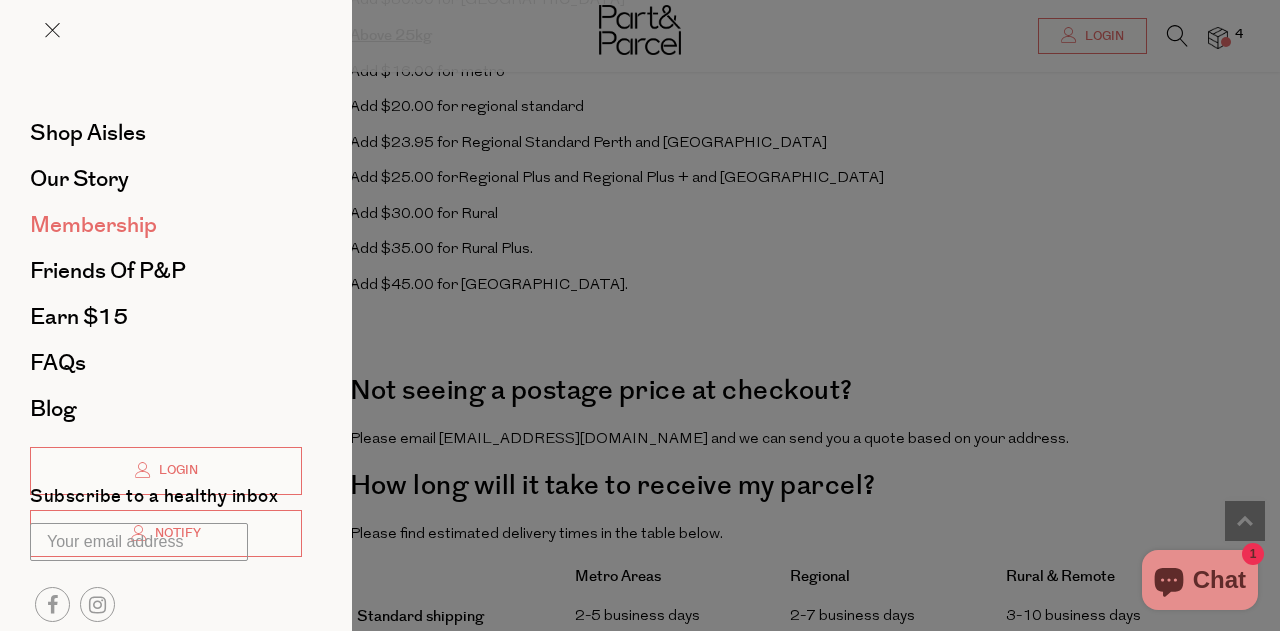 click on "Membership" at bounding box center [93, 225] 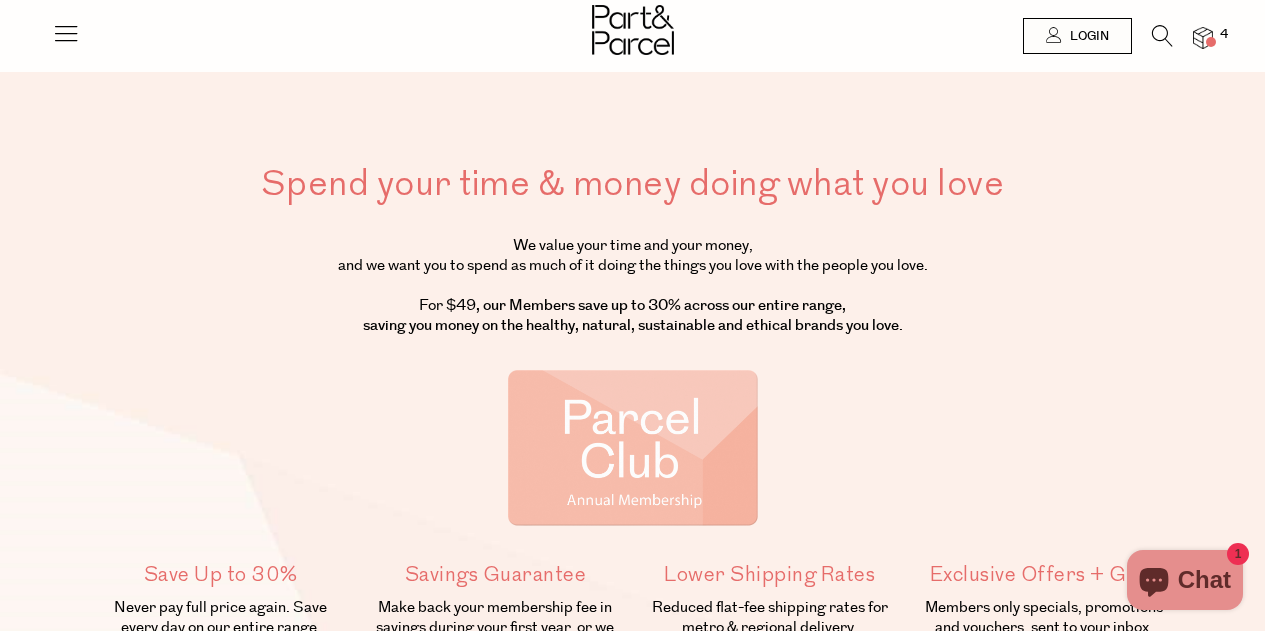 scroll, scrollTop: 0, scrollLeft: 0, axis: both 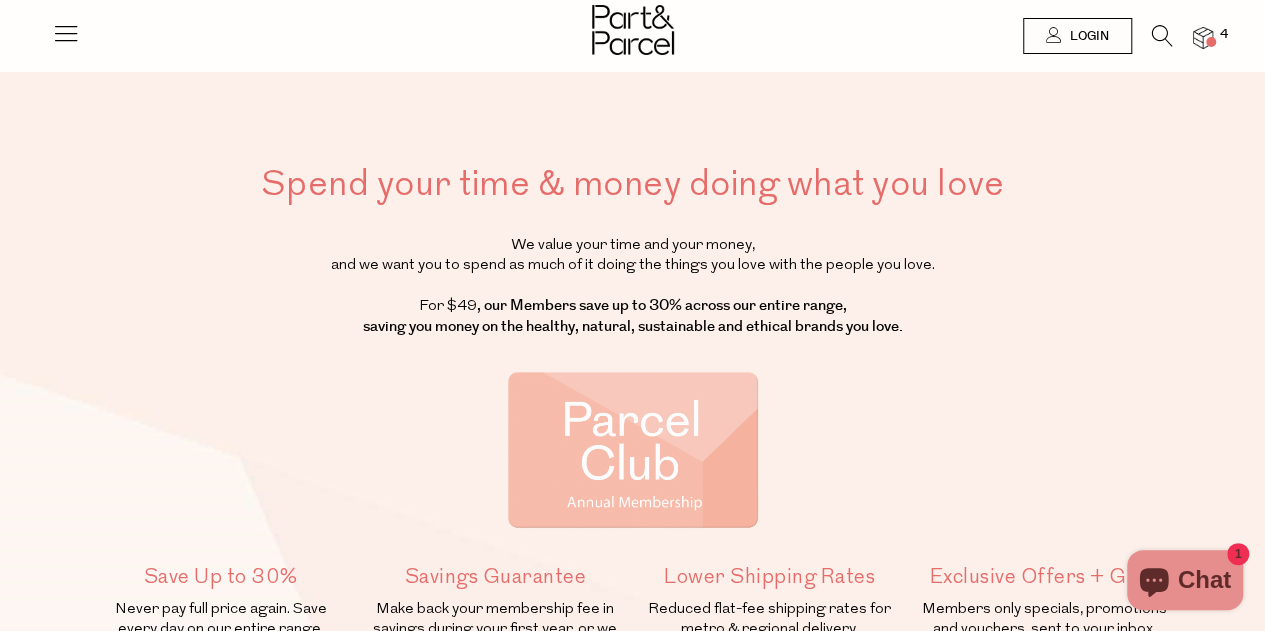 click at bounding box center [1211, 42] 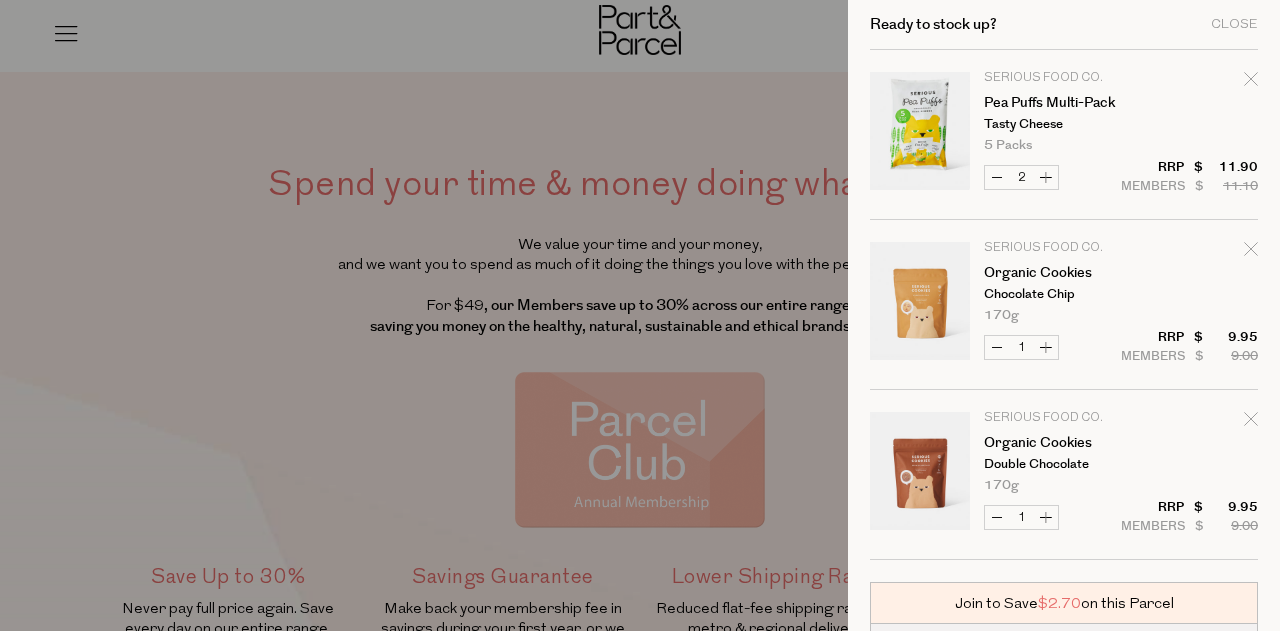 click on "Increase Organic Cookies" at bounding box center (1046, 517) 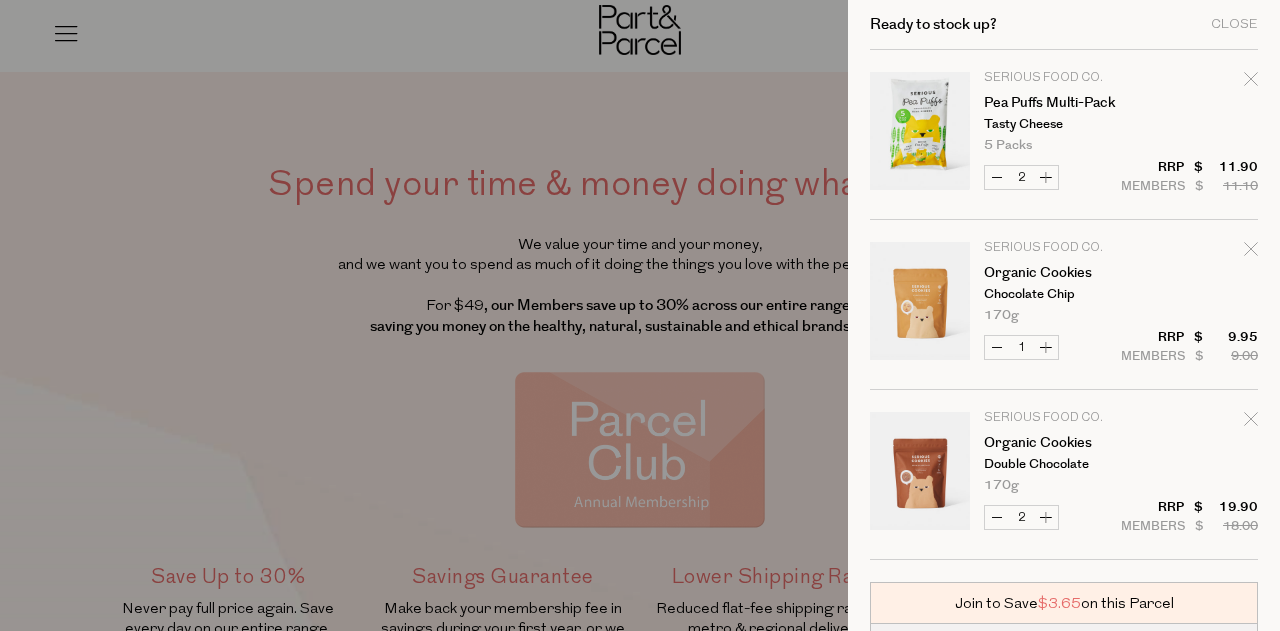 click 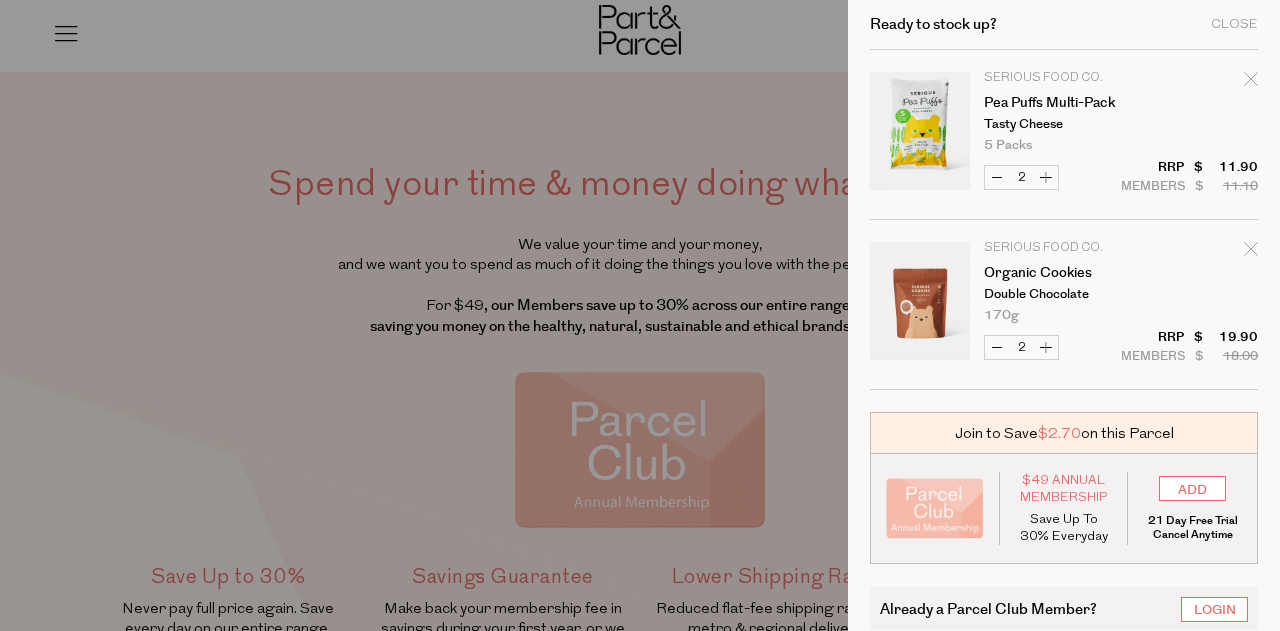 click at bounding box center (640, 315) 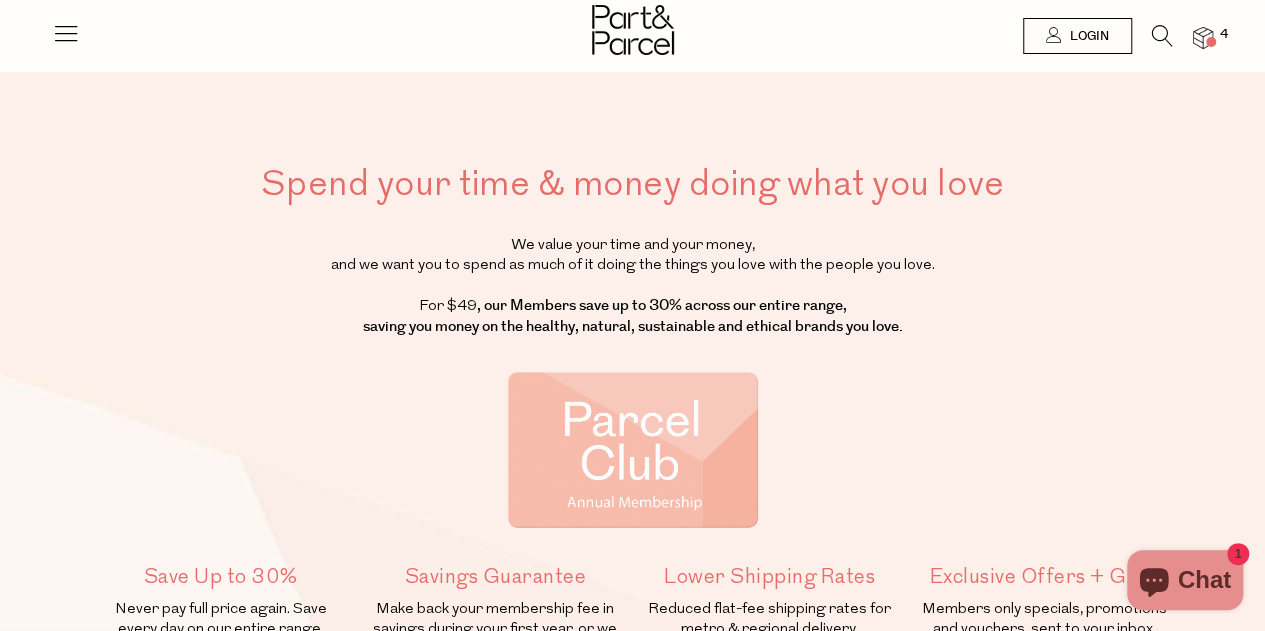 click at bounding box center [1162, 36] 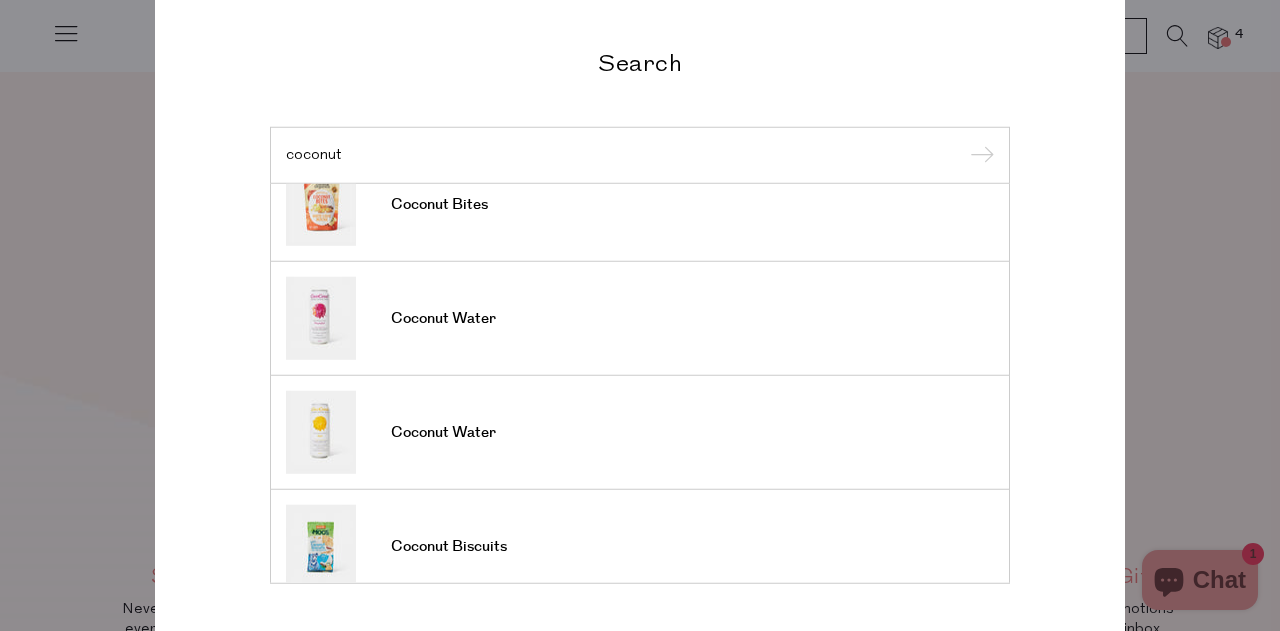 scroll, scrollTop: 738, scrollLeft: 0, axis: vertical 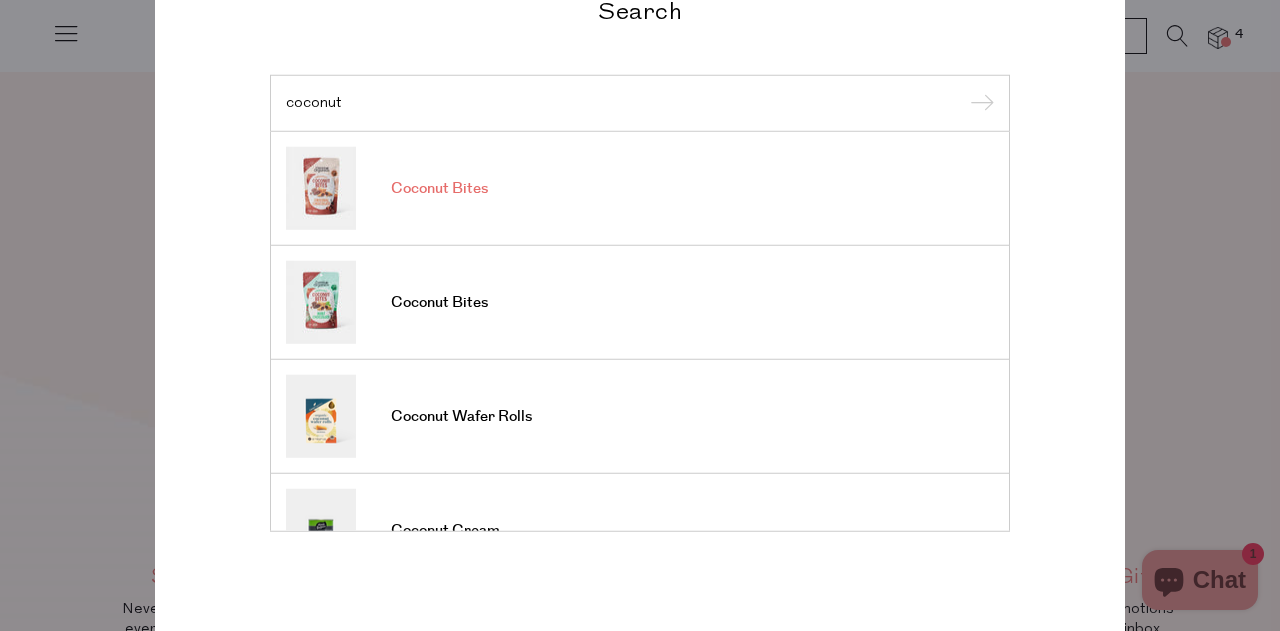 type on "coconut" 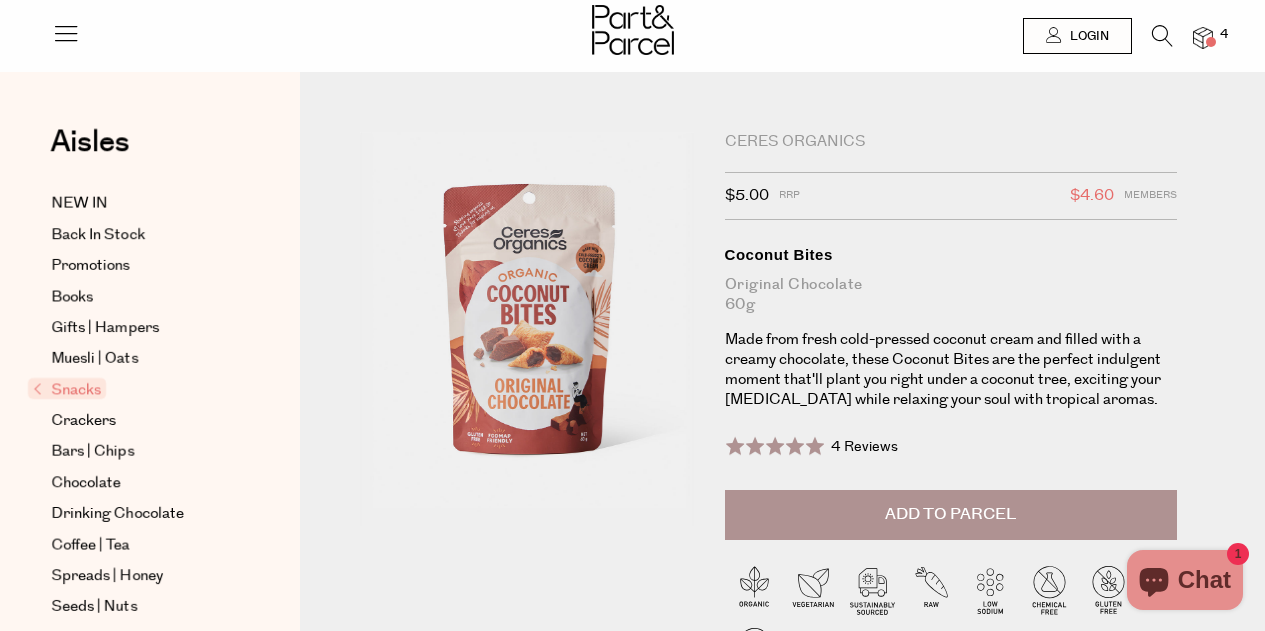 scroll, scrollTop: 0, scrollLeft: 0, axis: both 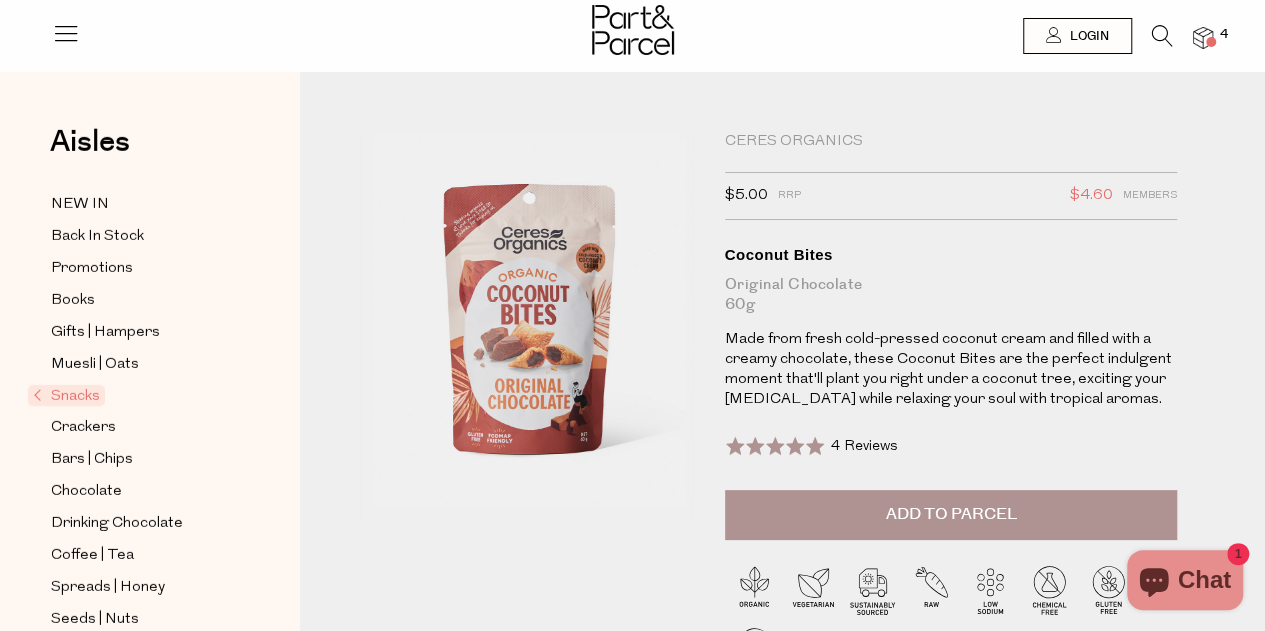 click on "Snacks" at bounding box center (66, 395) 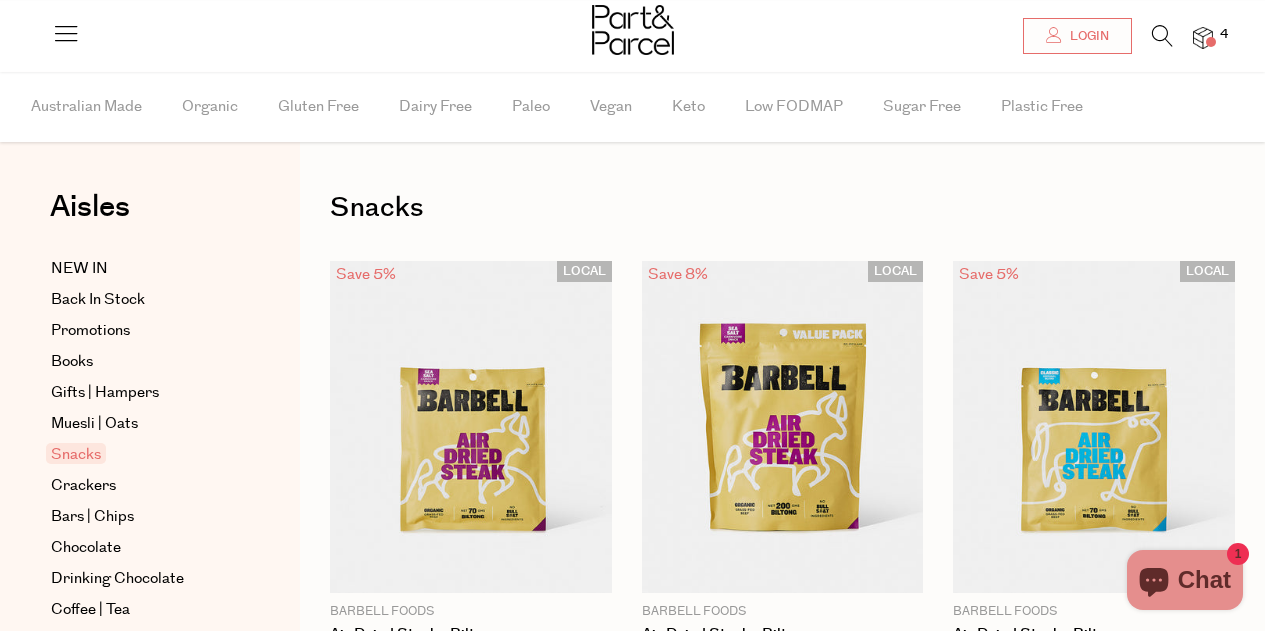 scroll, scrollTop: 31, scrollLeft: 0, axis: vertical 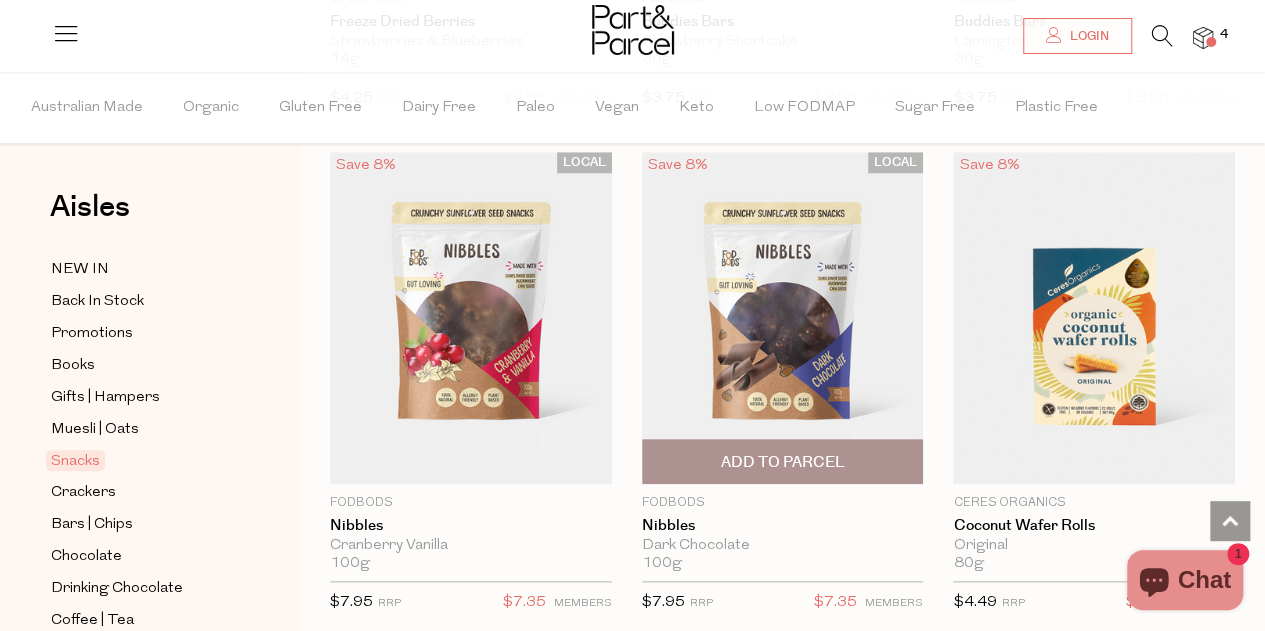 click at bounding box center [783, 318] 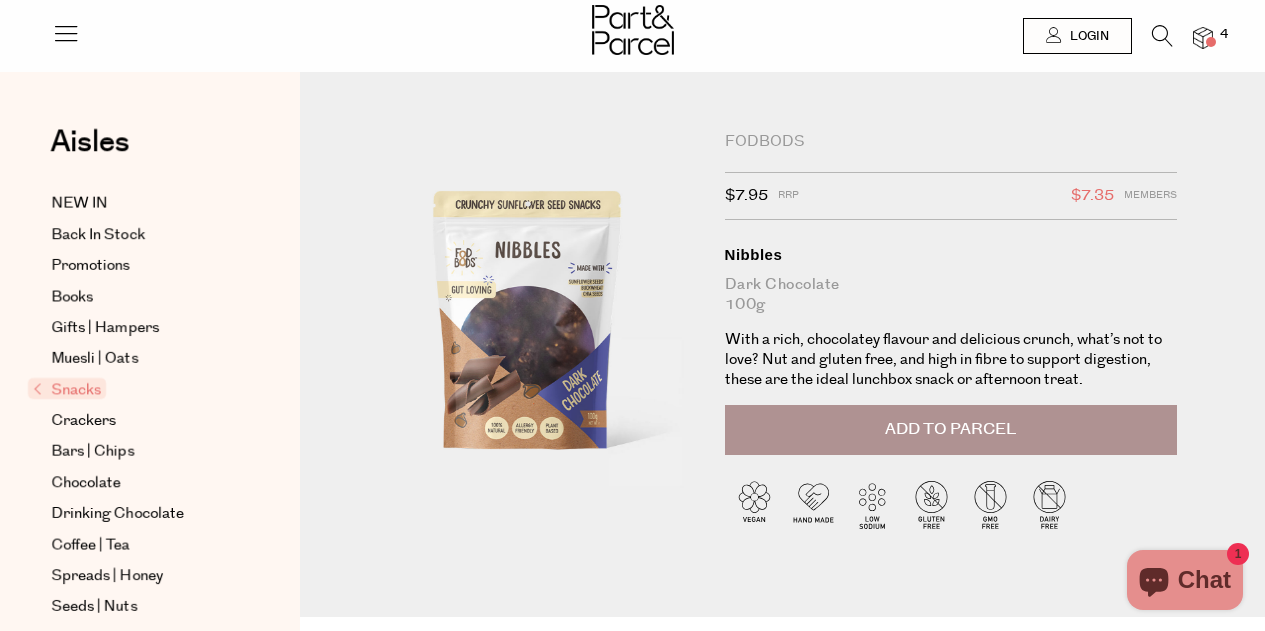 scroll, scrollTop: 0, scrollLeft: 0, axis: both 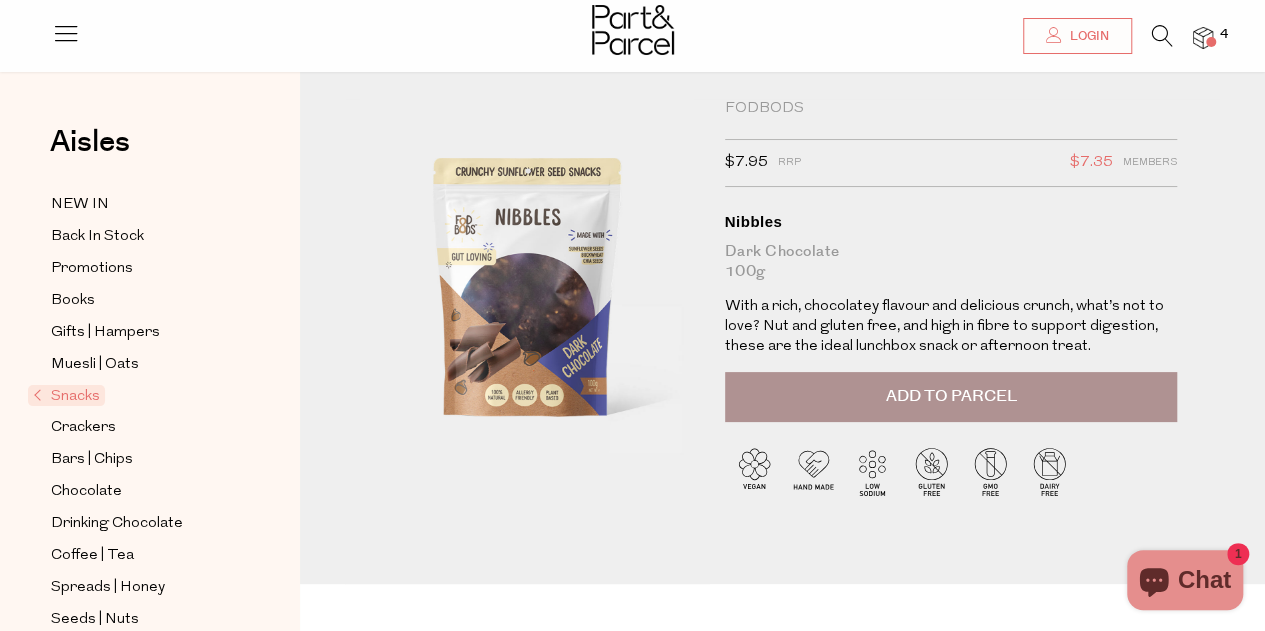 click on "Add to Parcel" at bounding box center [951, 397] 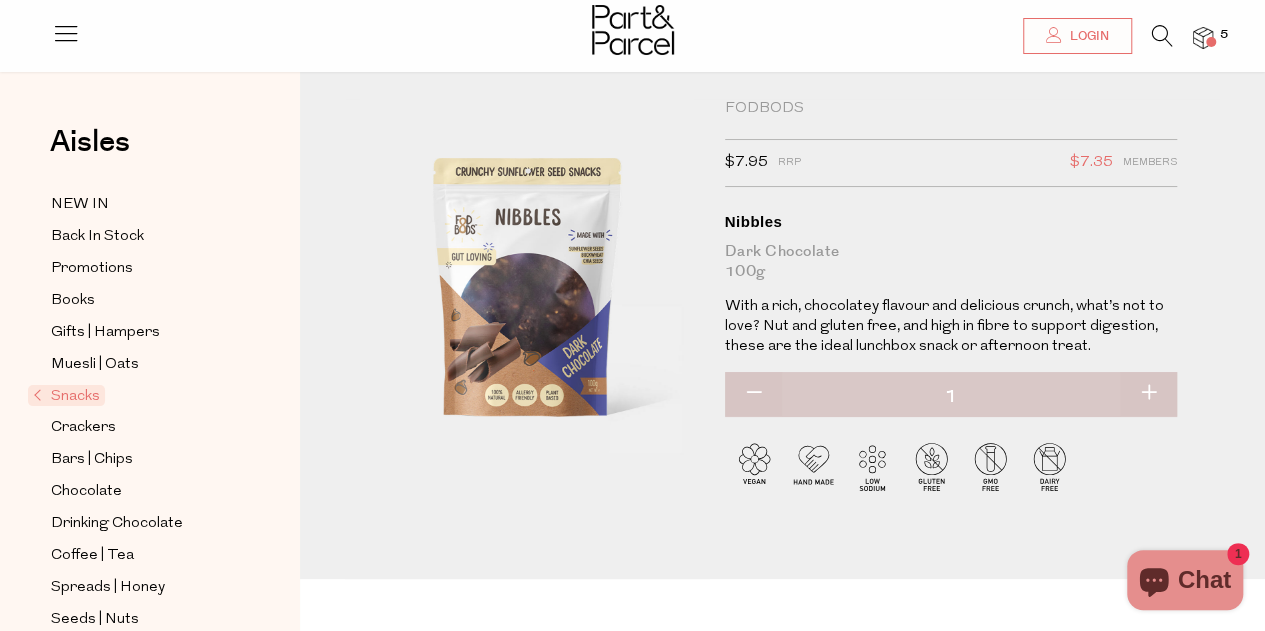 click on "Snacks" at bounding box center (66, 395) 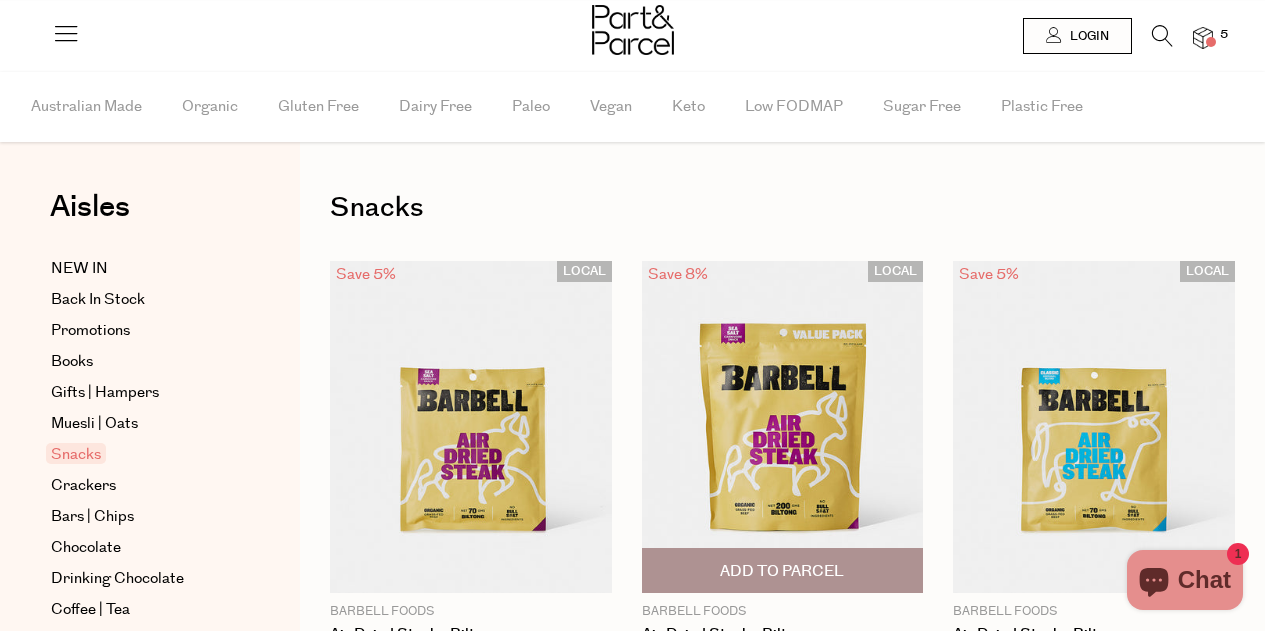 scroll, scrollTop: 0, scrollLeft: 0, axis: both 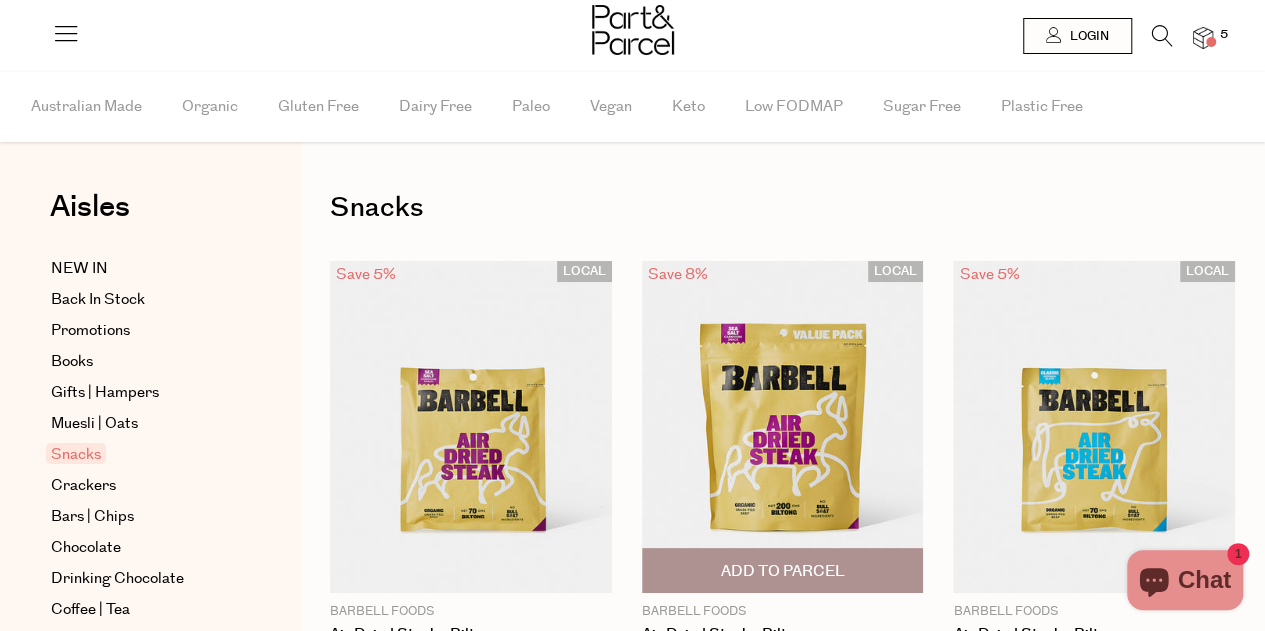 type on "2" 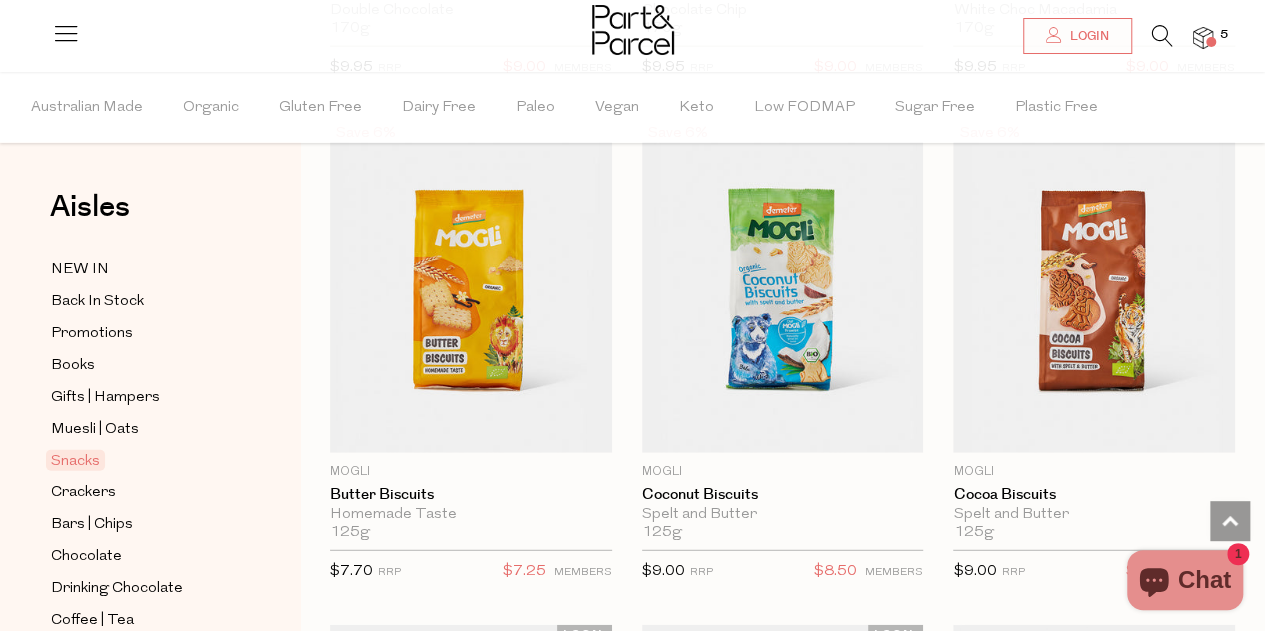 scroll, scrollTop: 6193, scrollLeft: 0, axis: vertical 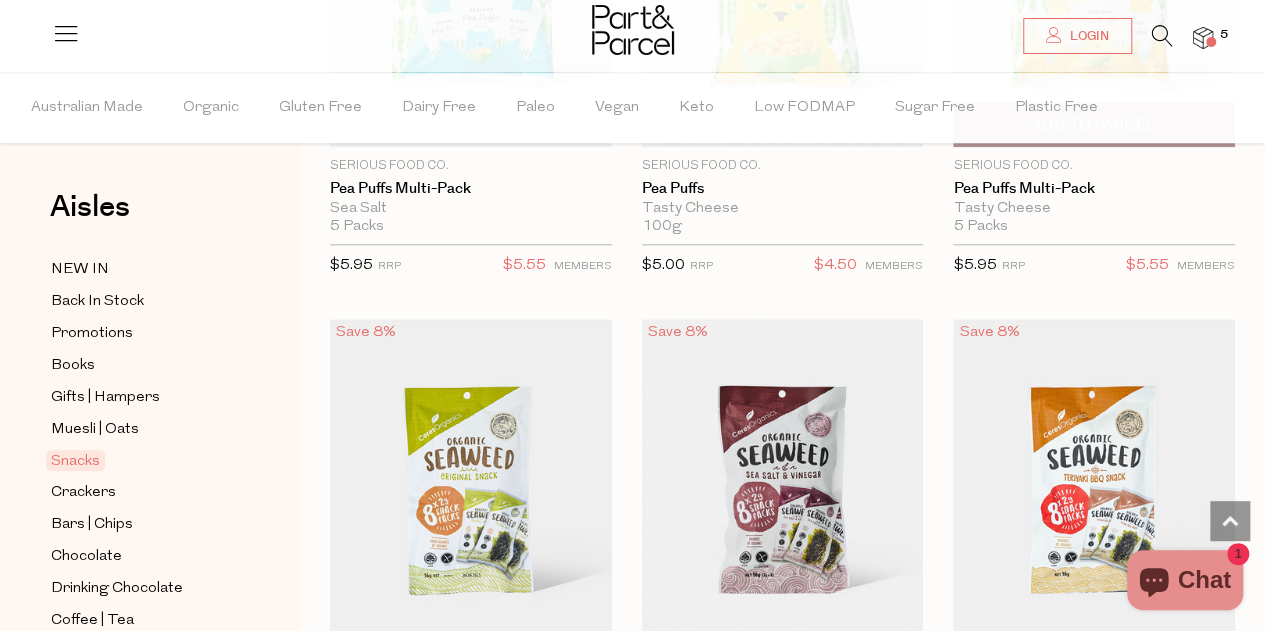 type on "2" 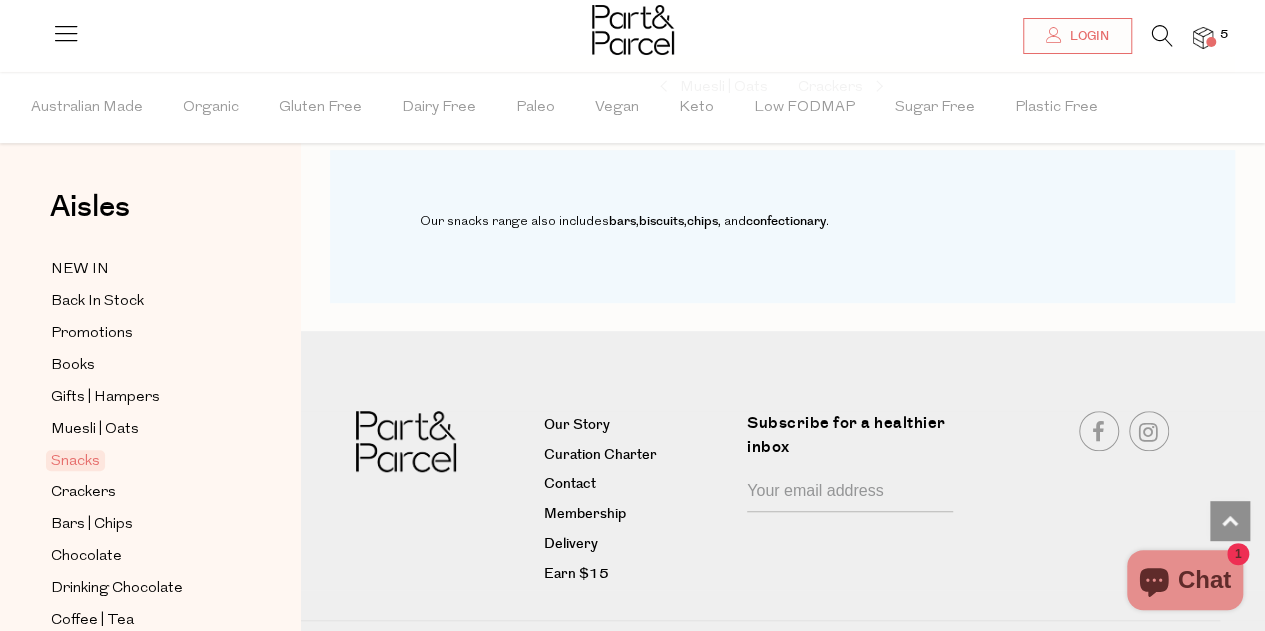 scroll, scrollTop: 11879, scrollLeft: 0, axis: vertical 